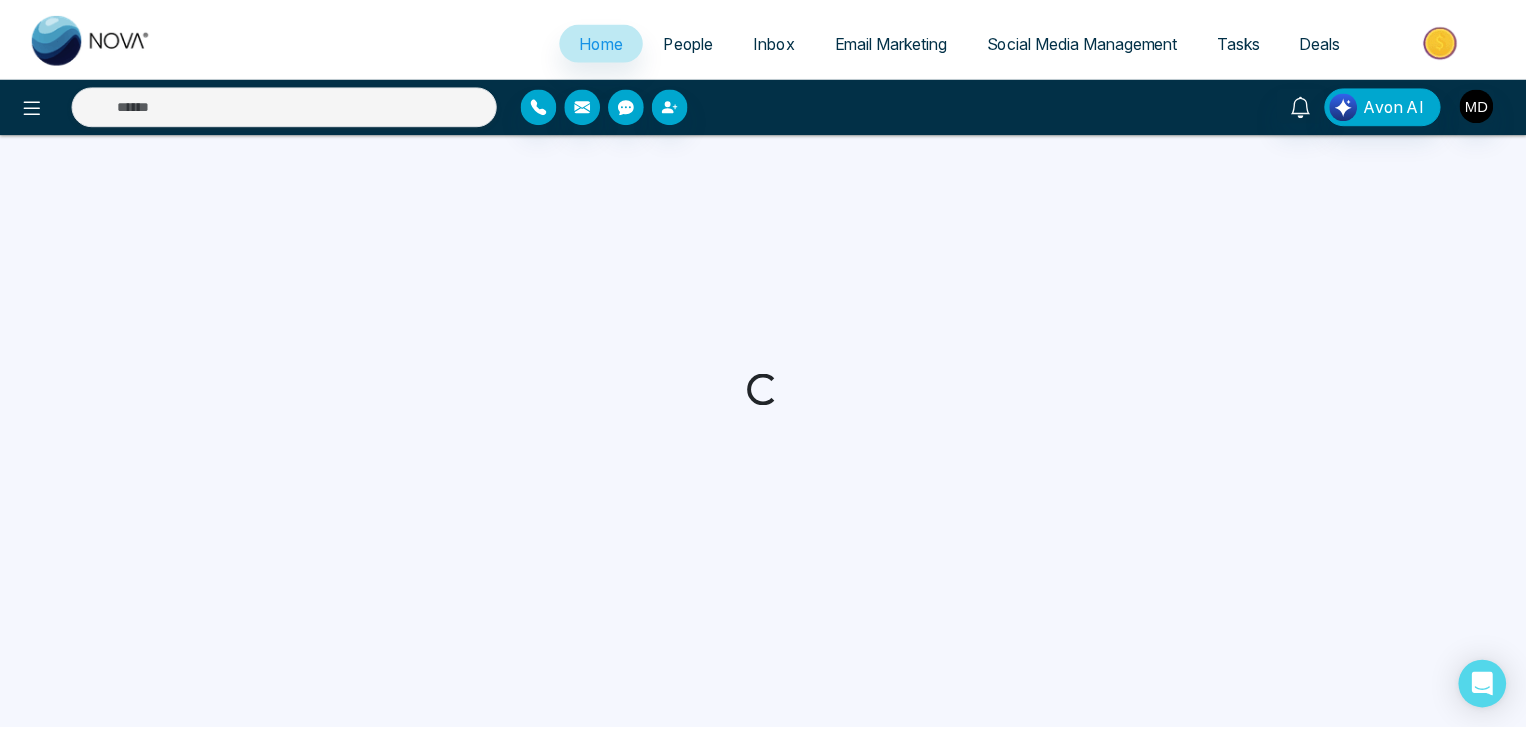 scroll, scrollTop: 0, scrollLeft: 0, axis: both 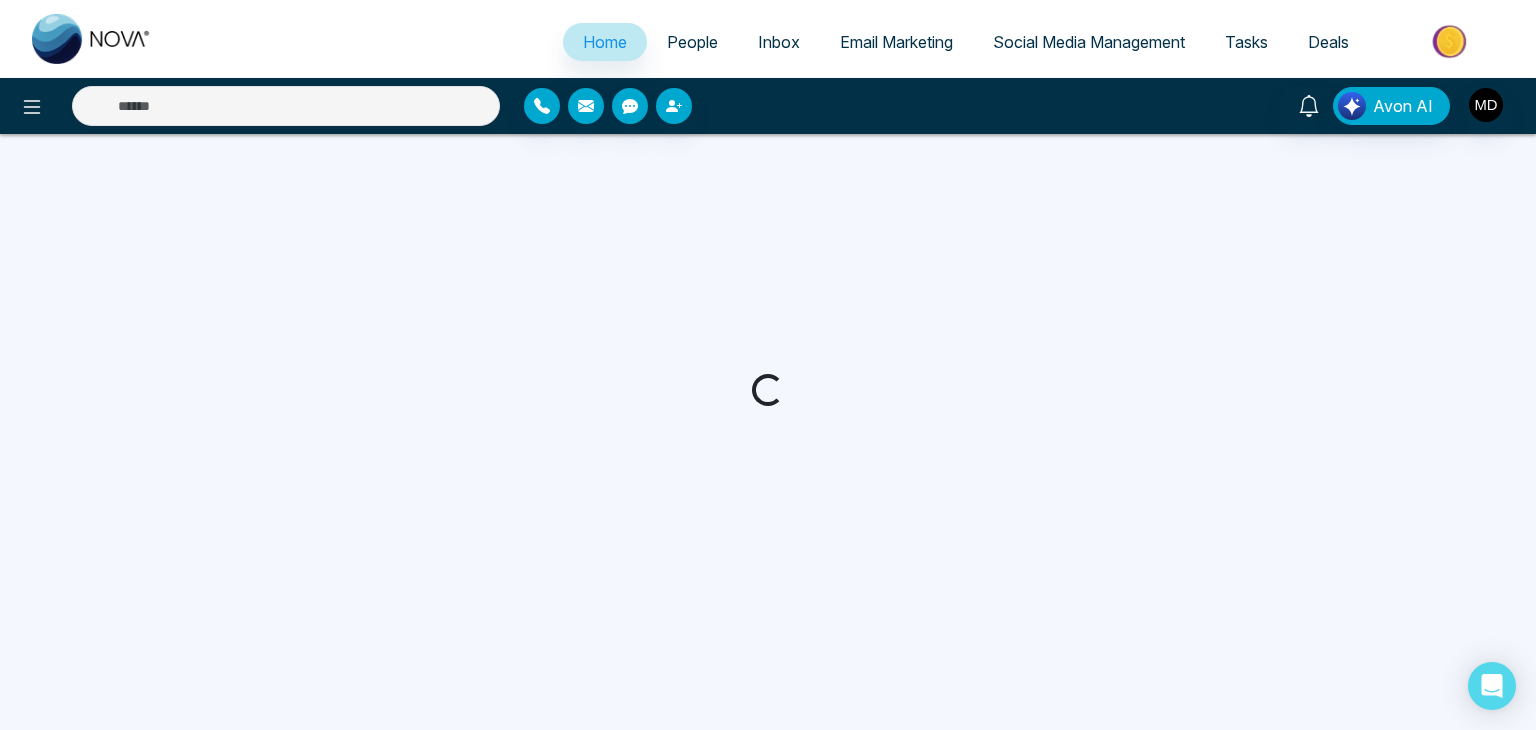 select on "*" 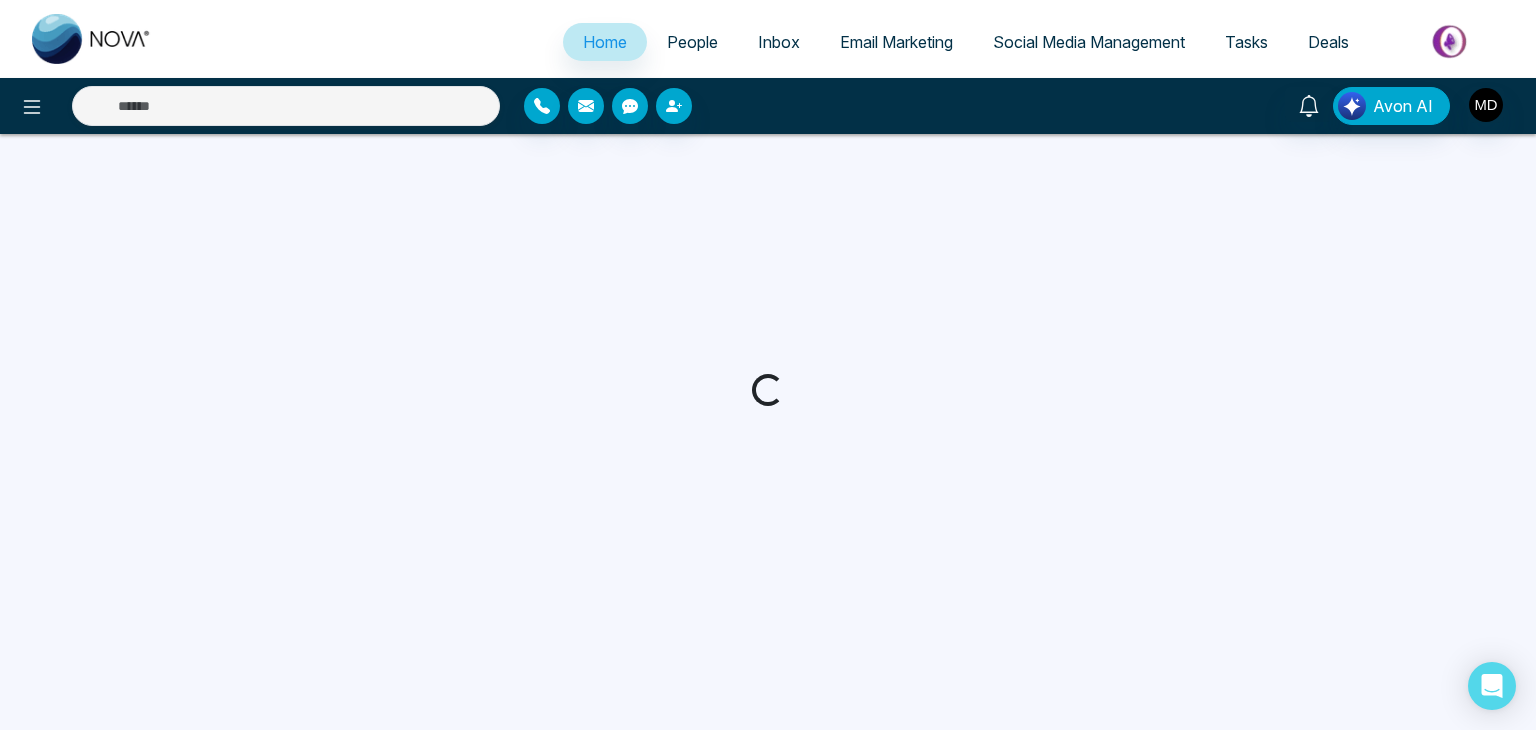 select on "*" 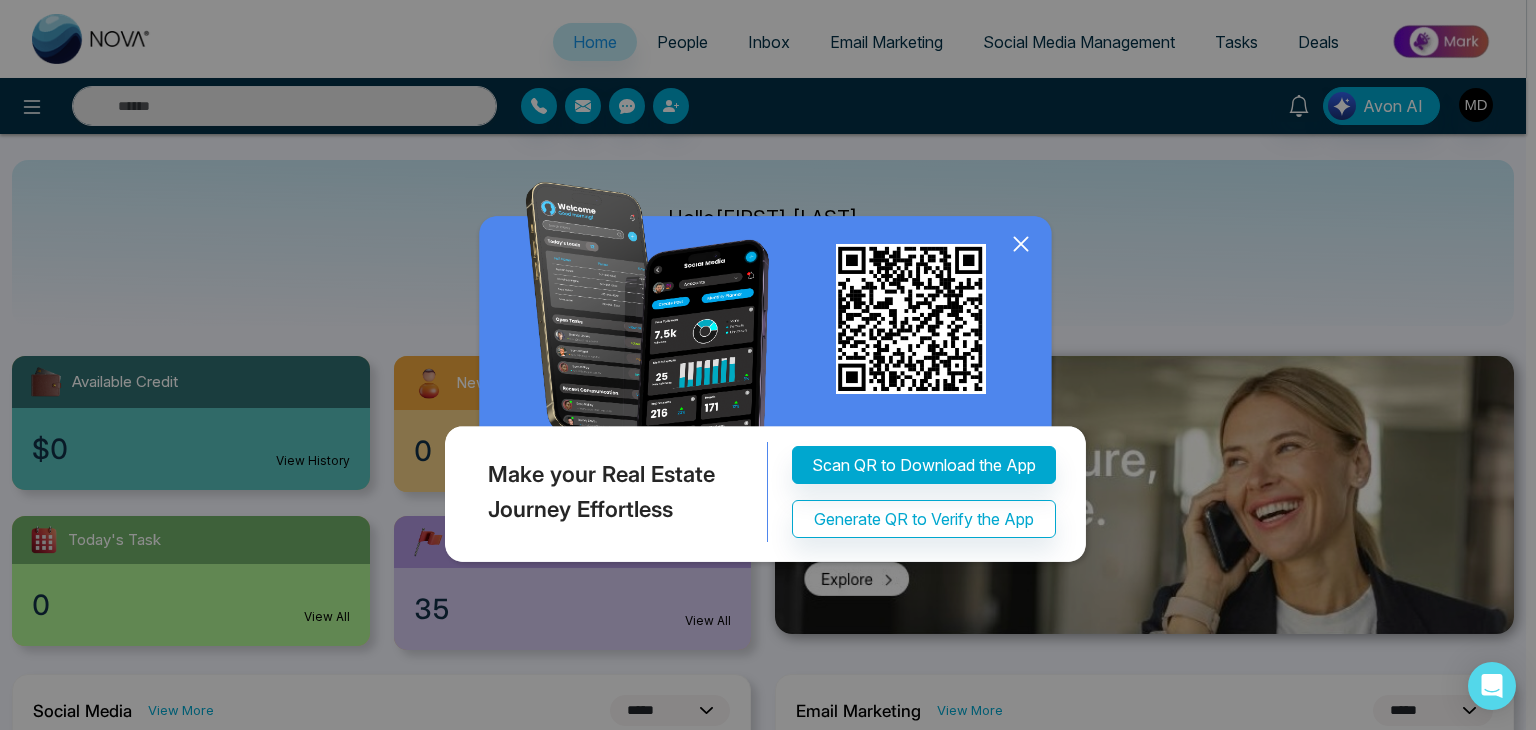 click 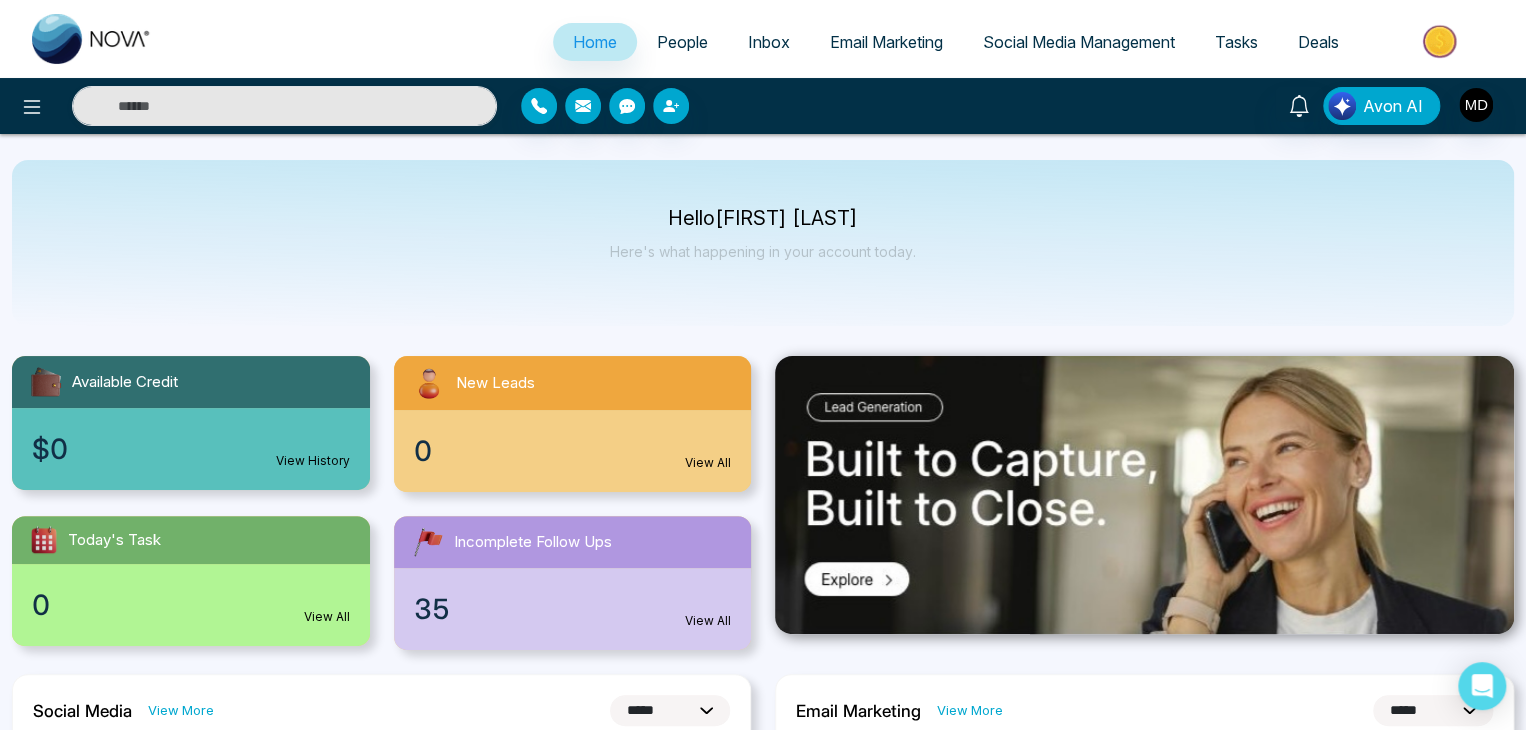 click on "People" at bounding box center [682, 42] 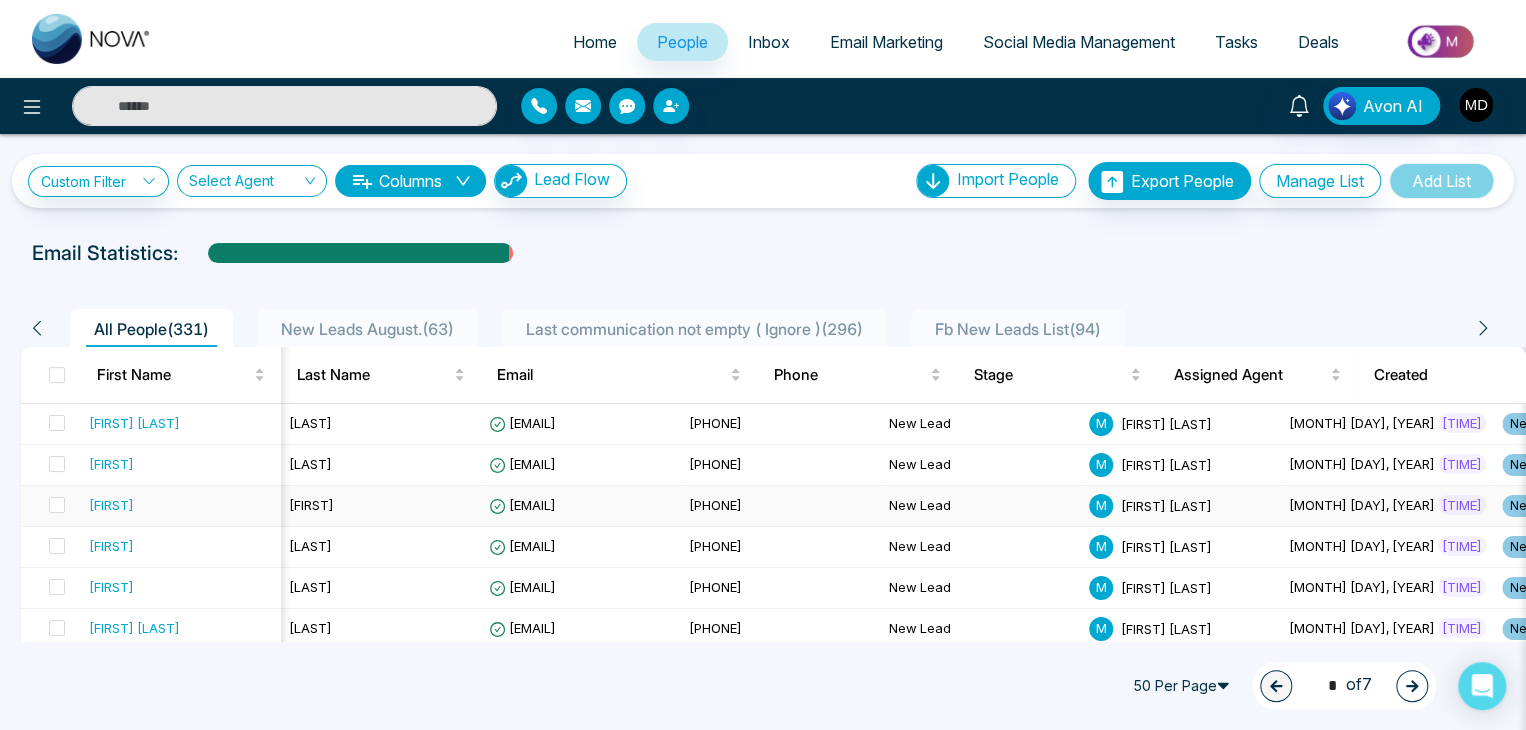 scroll, scrollTop: 0, scrollLeft: 1312, axis: horizontal 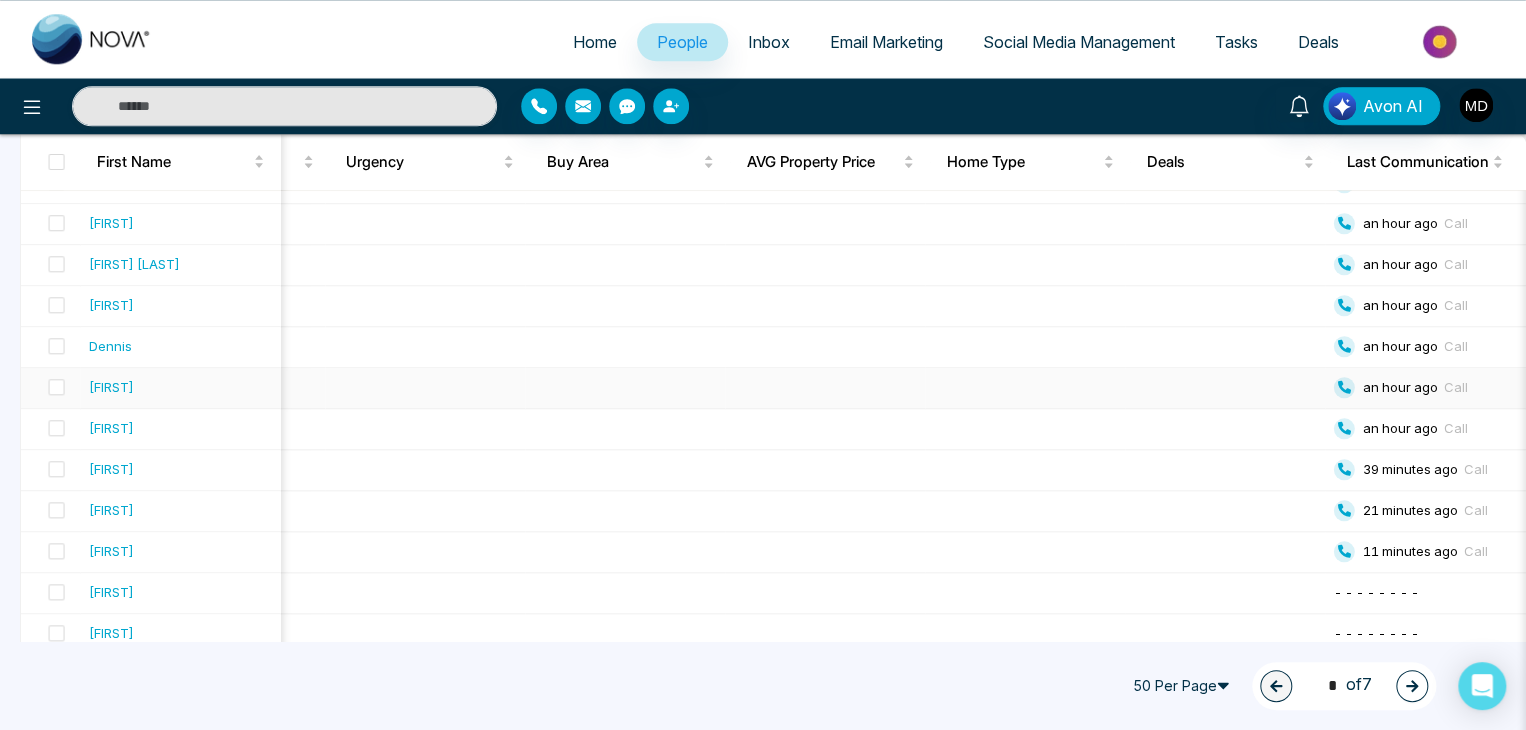 click at bounding box center [826, 388] 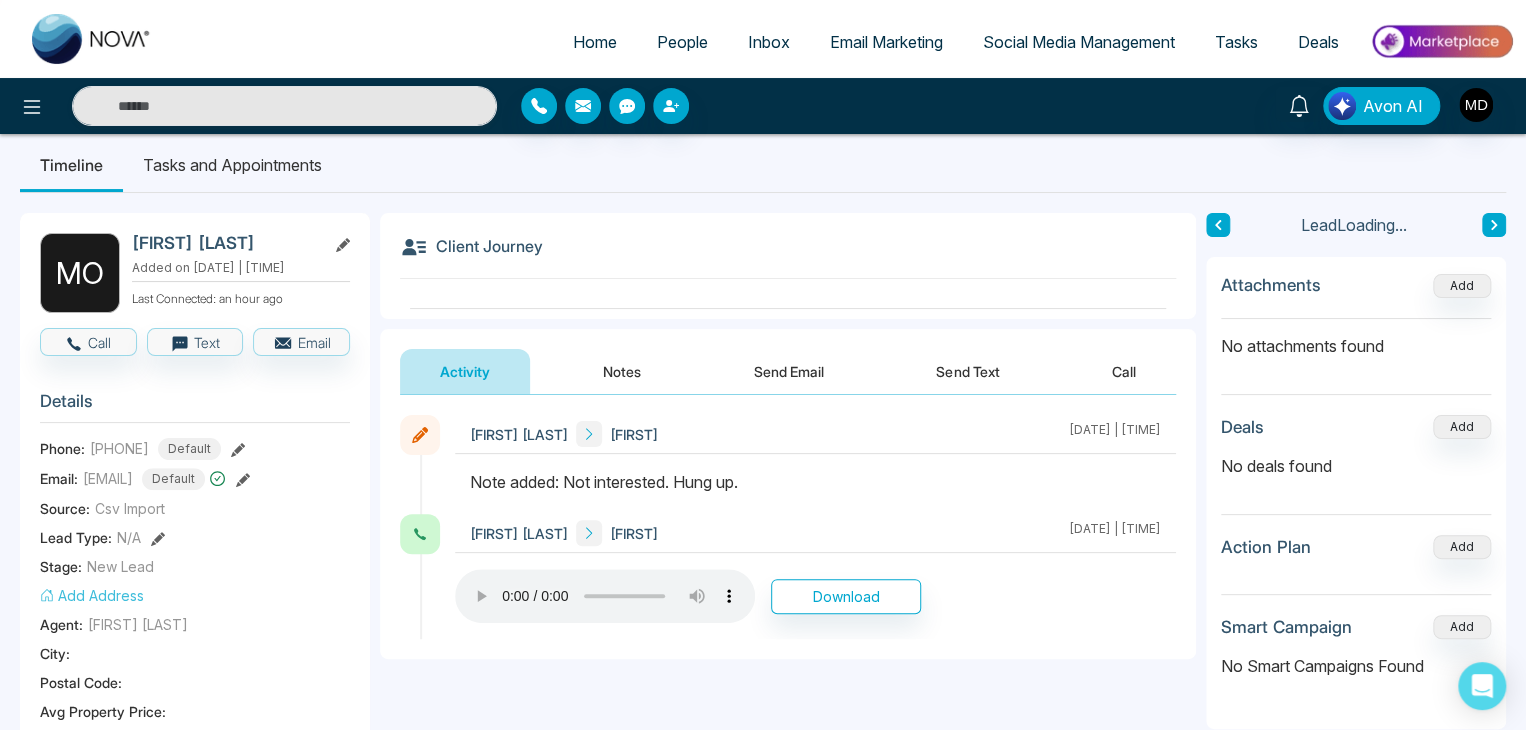 scroll, scrollTop: 16, scrollLeft: 0, axis: vertical 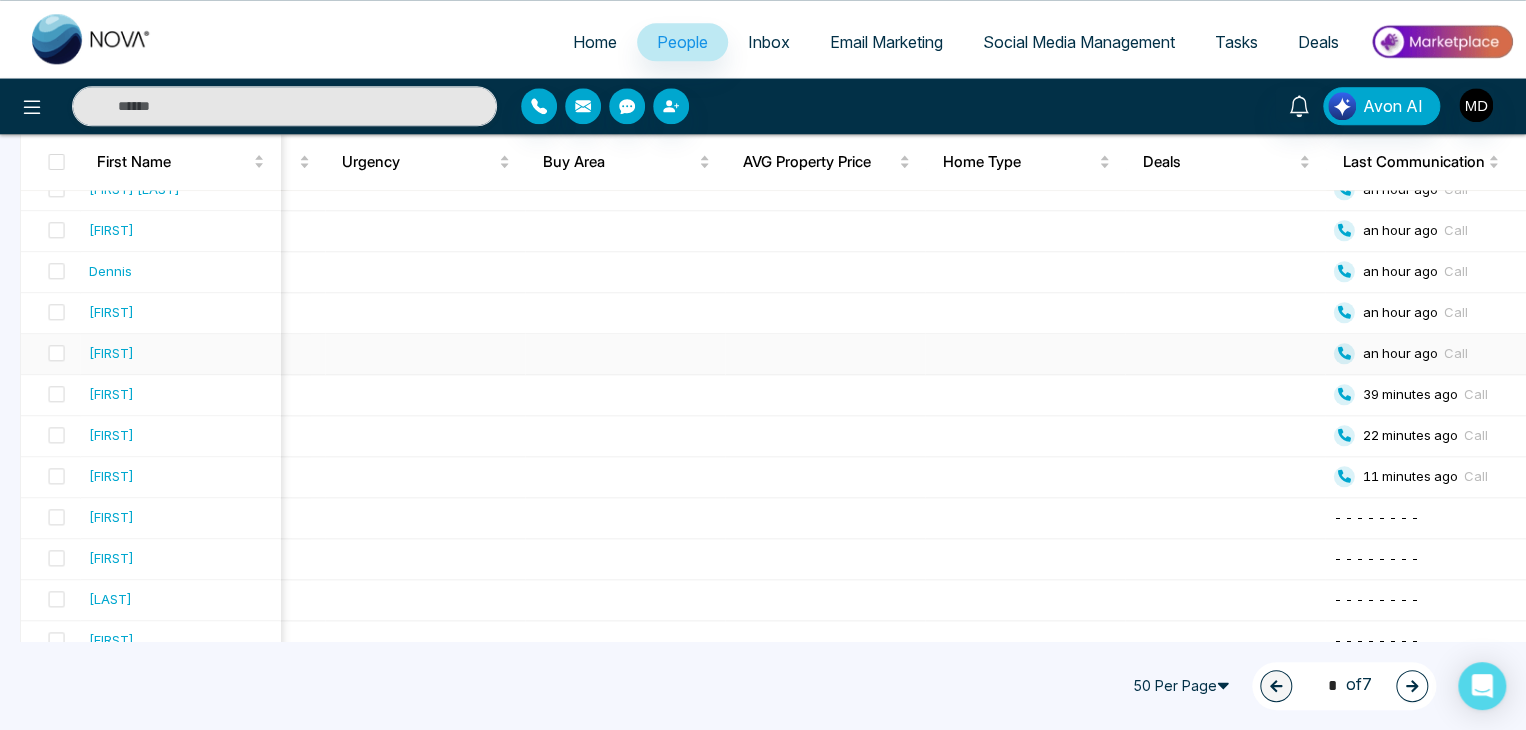 click at bounding box center [826, 354] 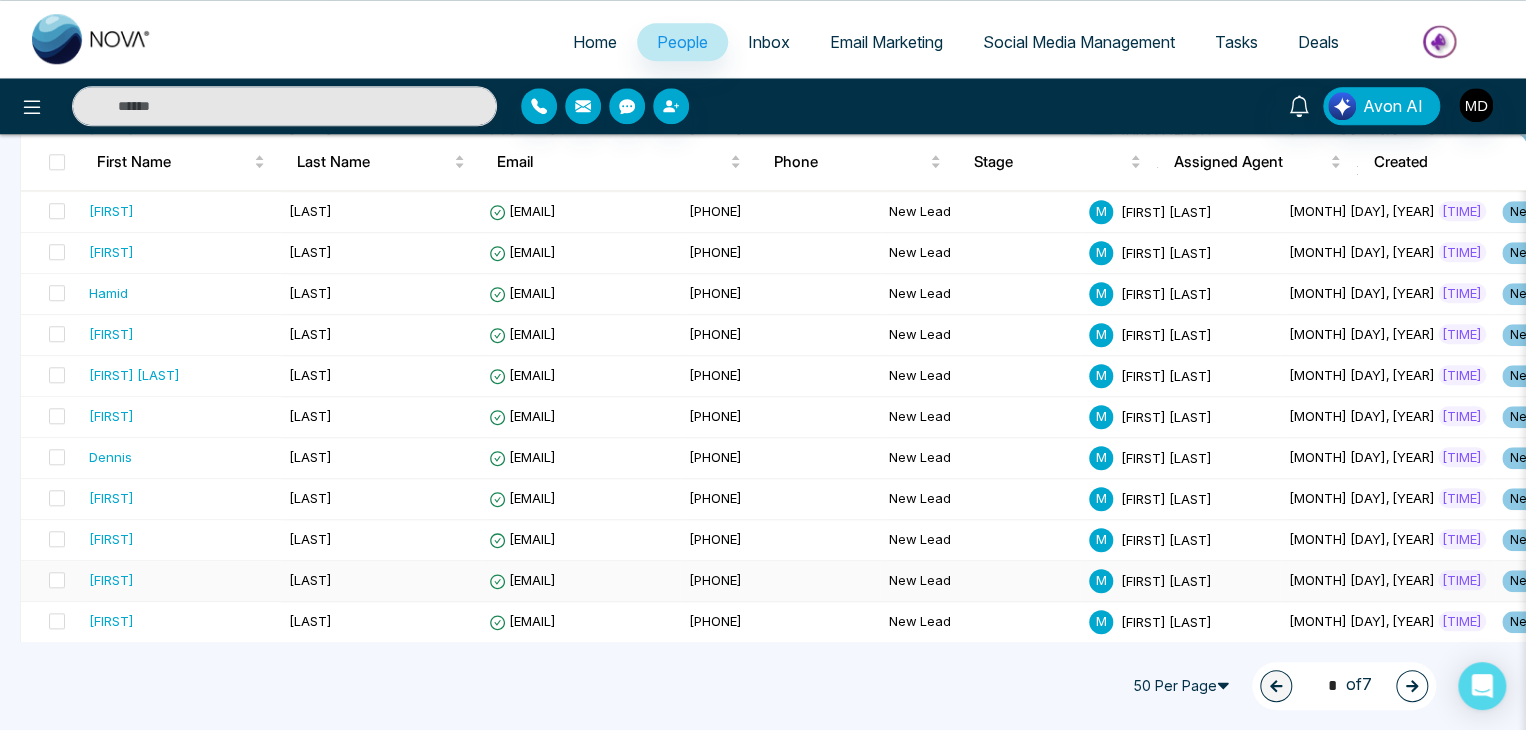 scroll, scrollTop: 1031, scrollLeft: 0, axis: vertical 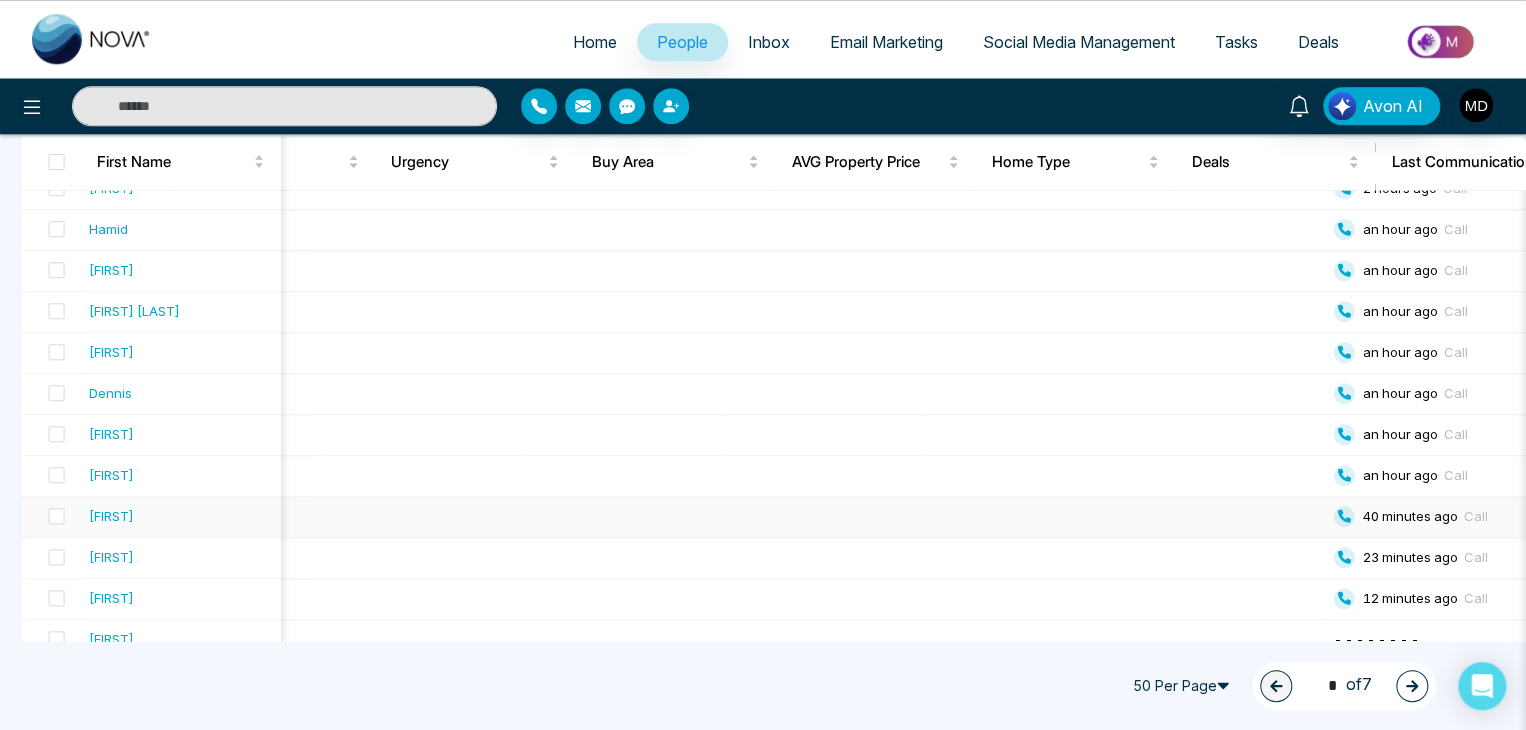 click at bounding box center (626, 517) 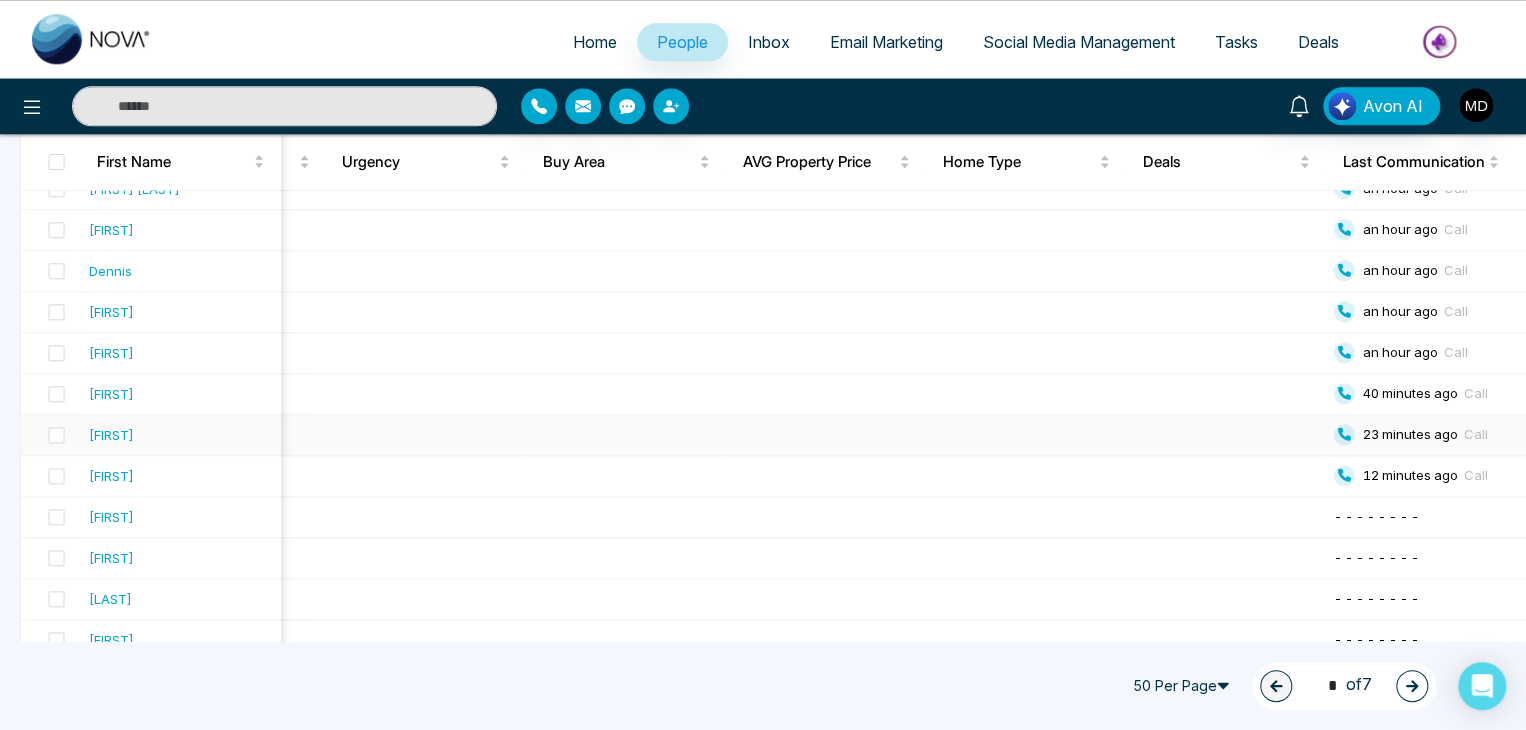 click at bounding box center [1026, 435] 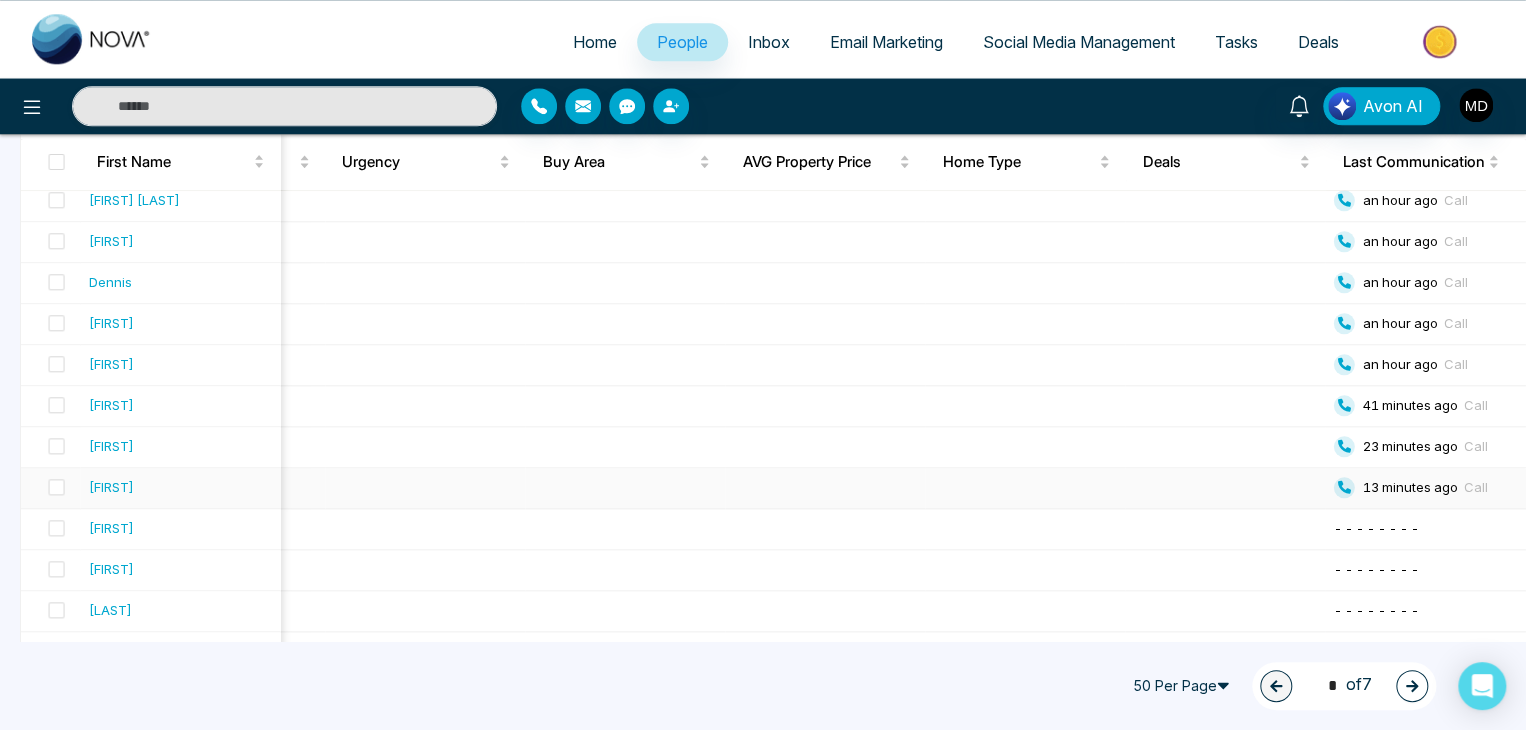 click at bounding box center (826, 488) 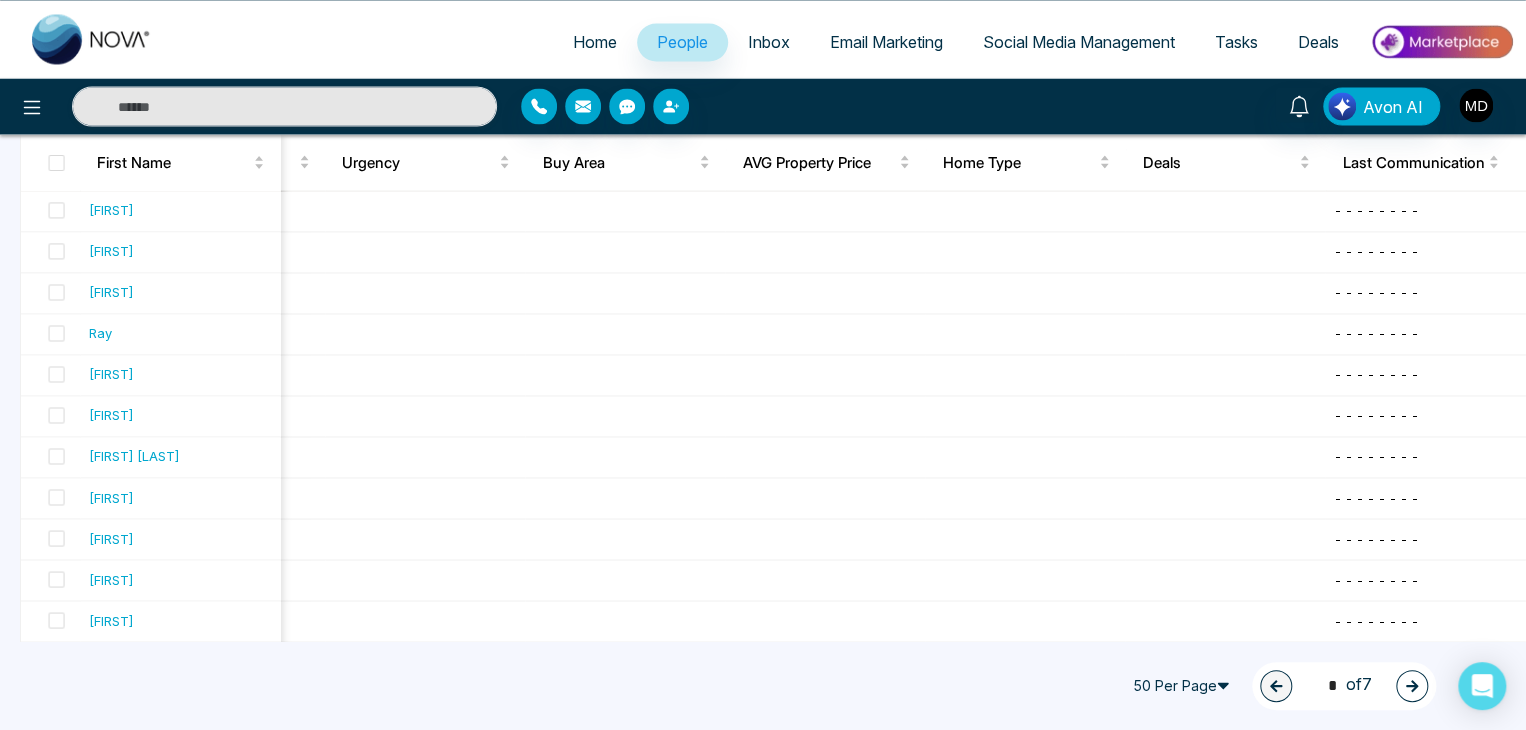 click 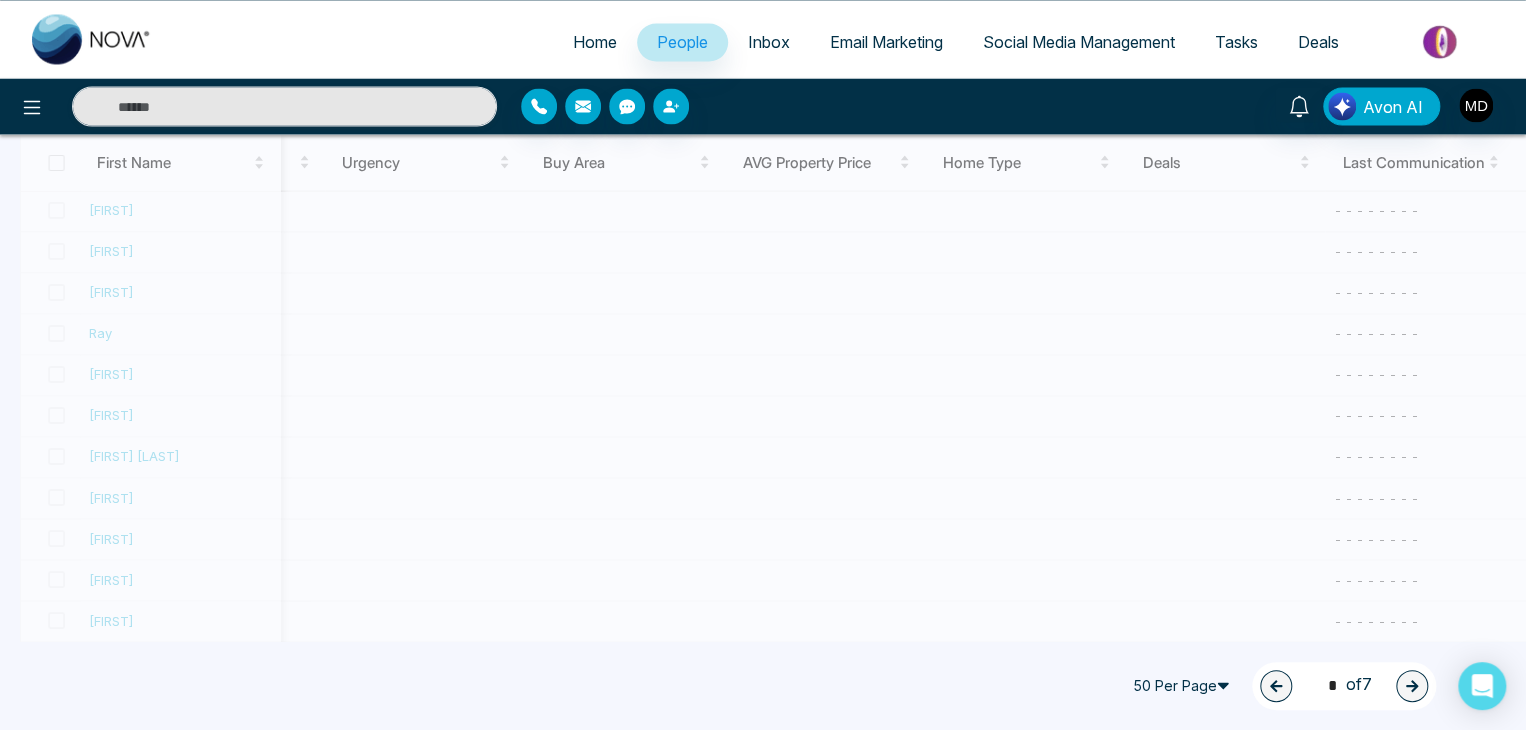 type on "*" 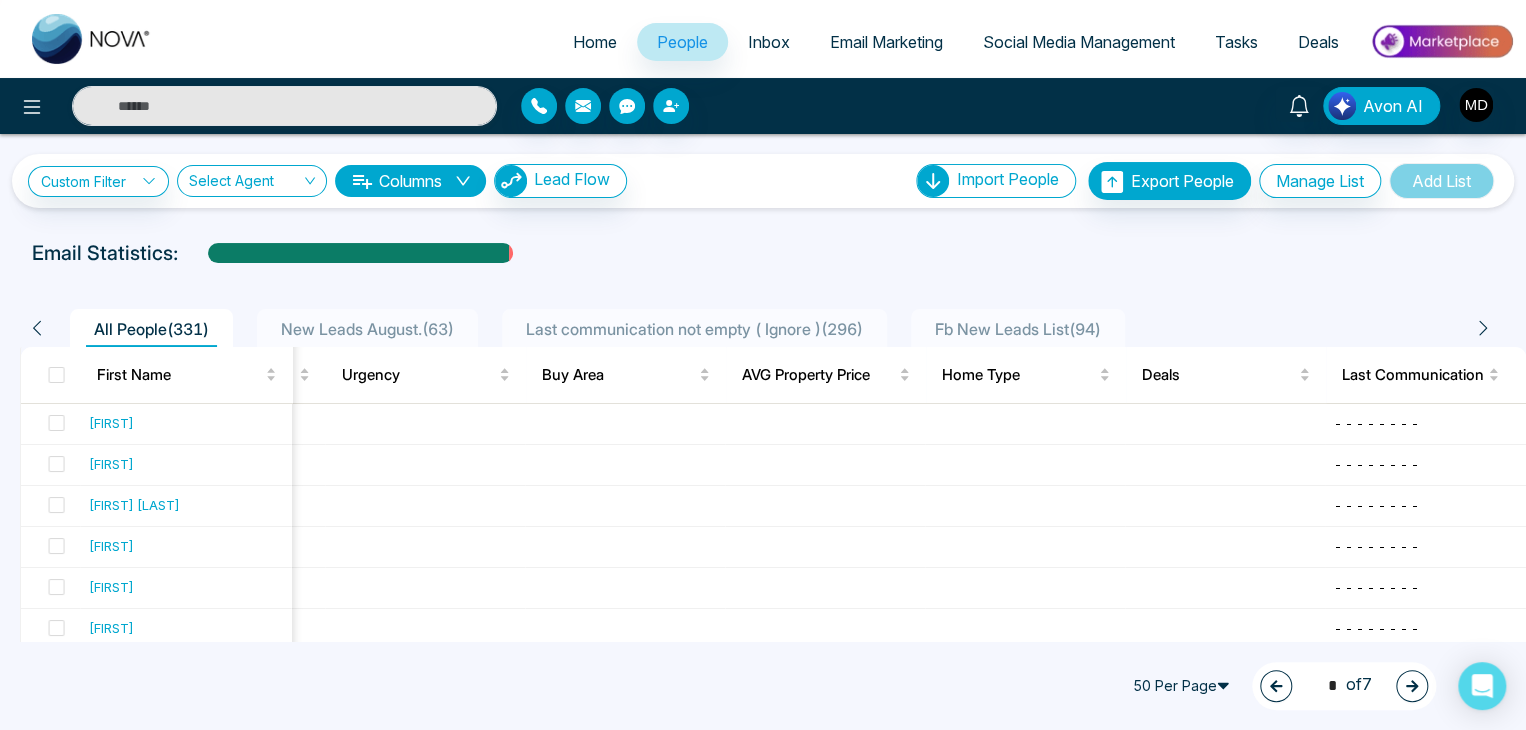 click on "Home" at bounding box center (595, 42) 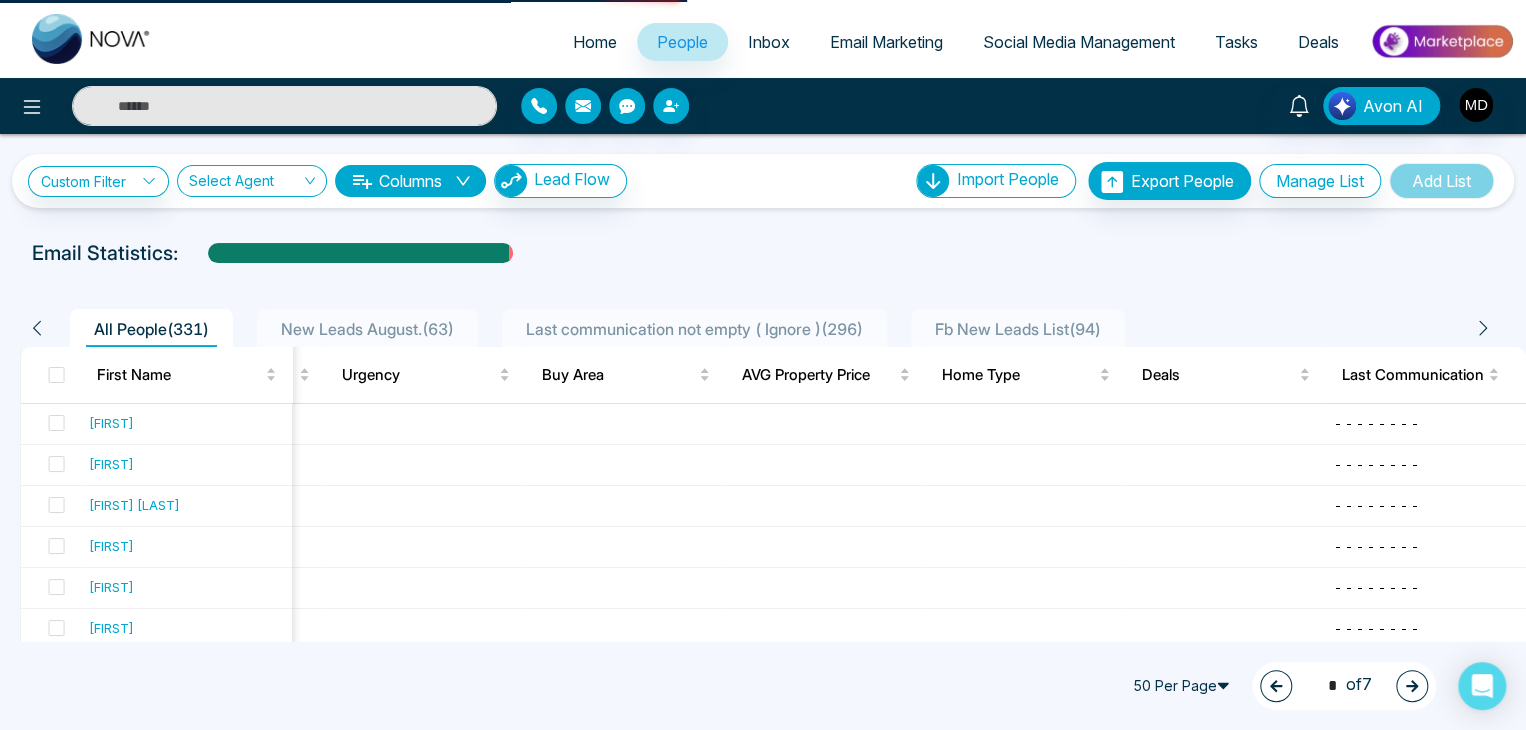 select on "*" 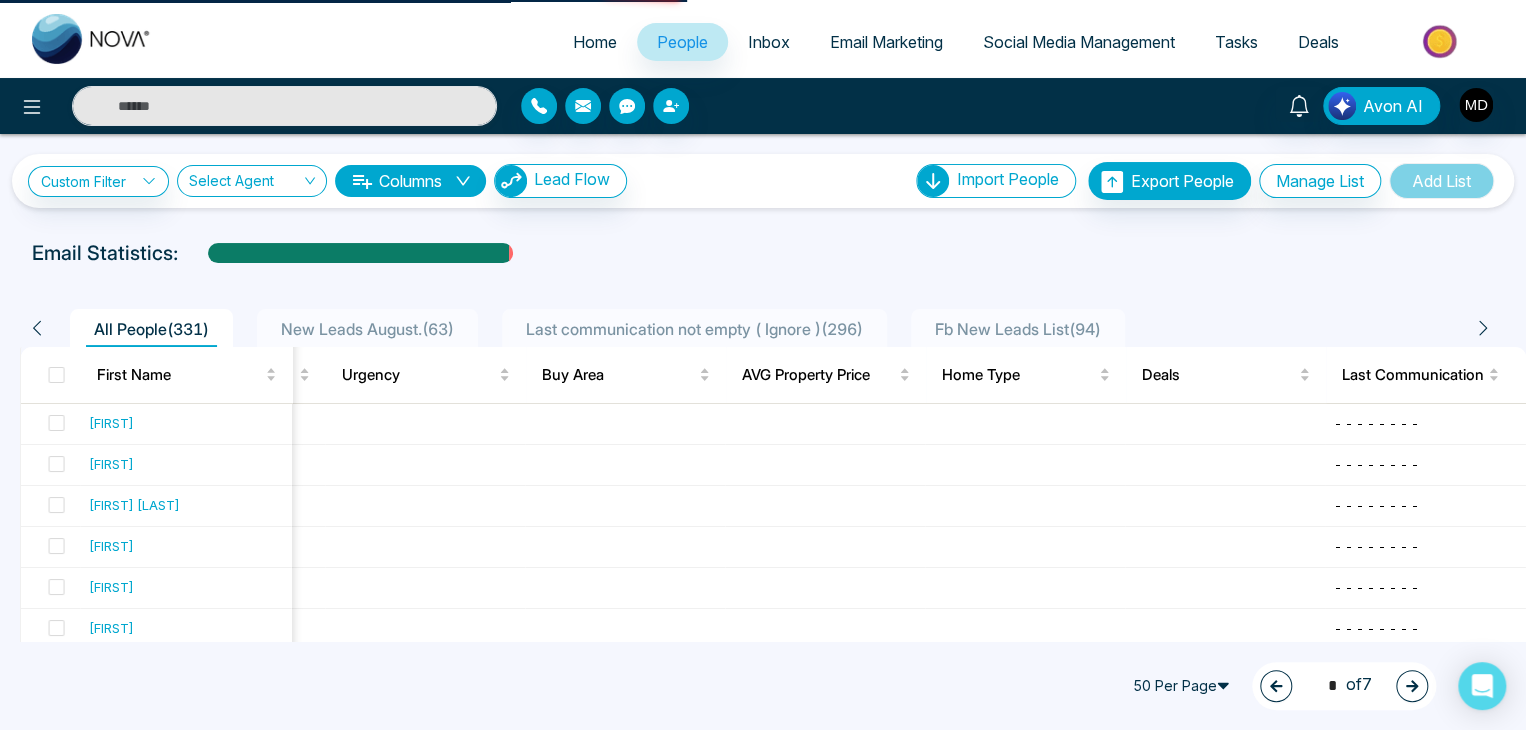 select on "*" 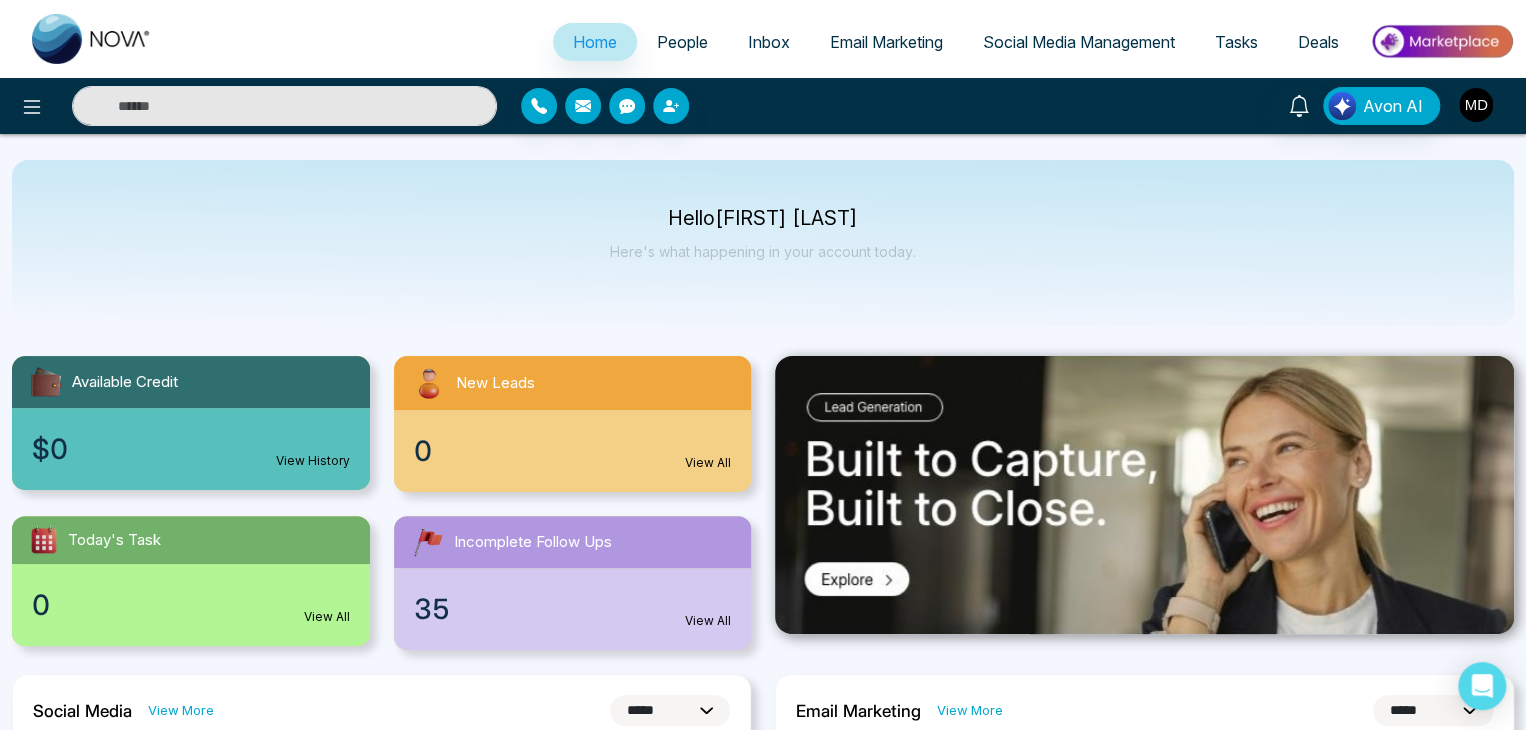 click at bounding box center [1476, 105] 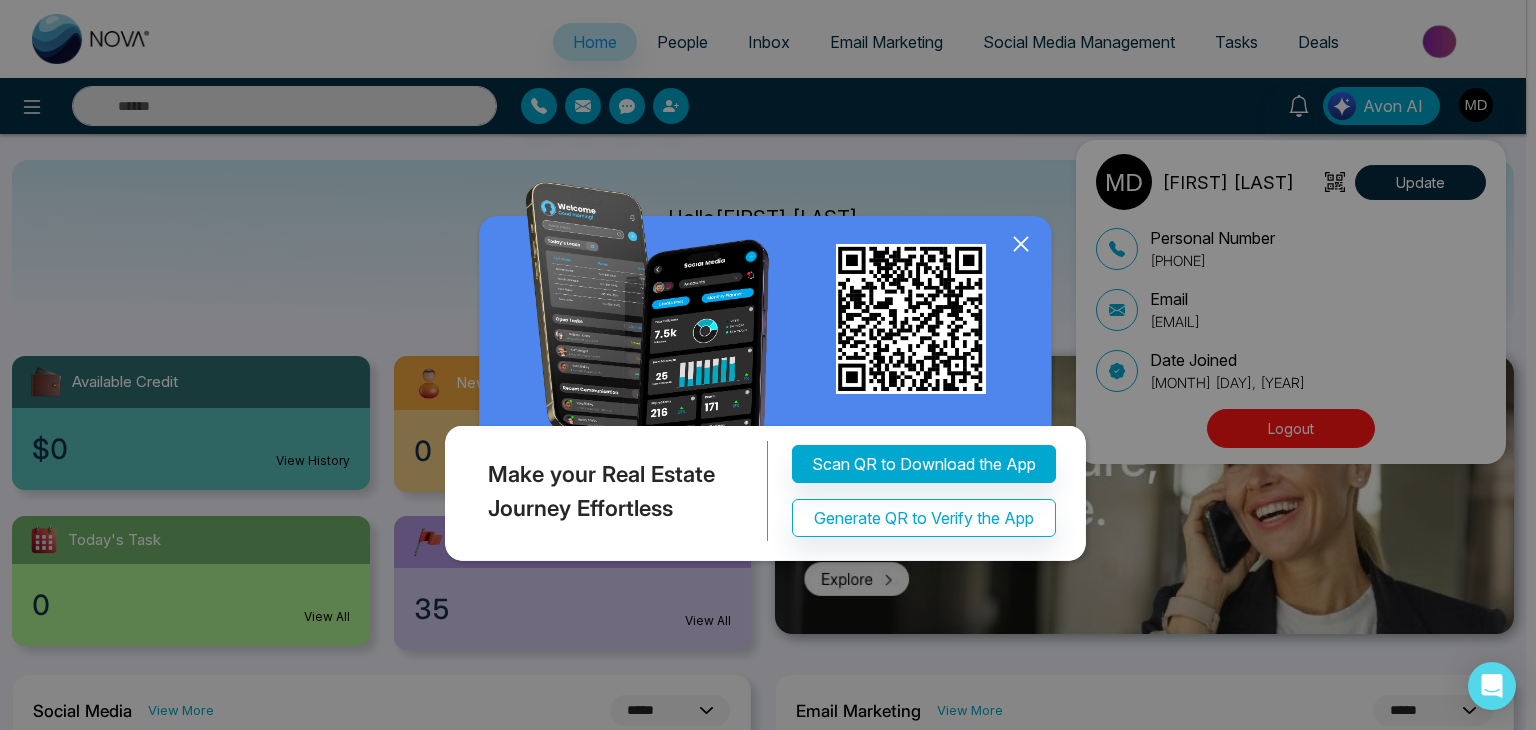 click on "Make your Real Estate  Journey Effortless Scan QR to Download the App Generate QR to Verify the App" at bounding box center [768, 365] 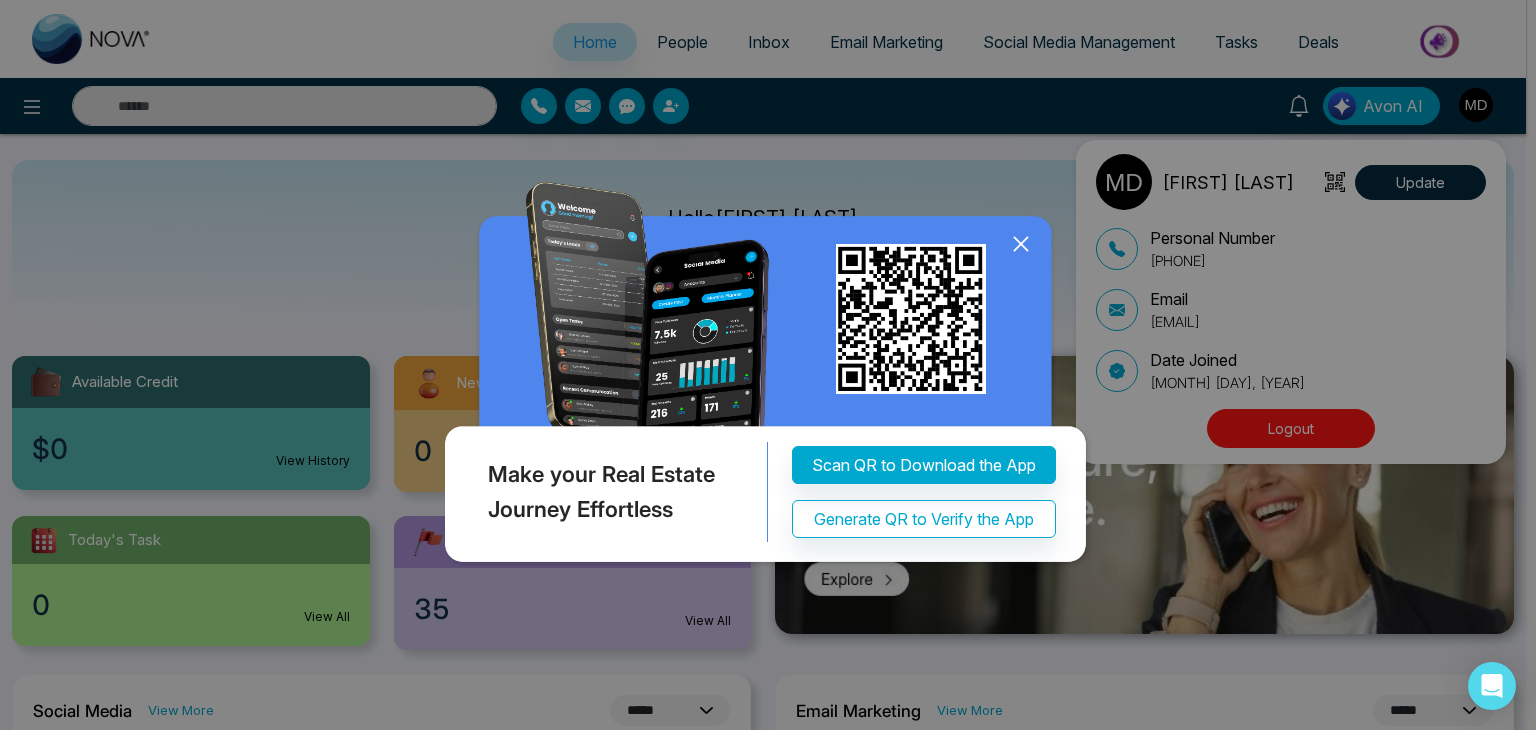 click 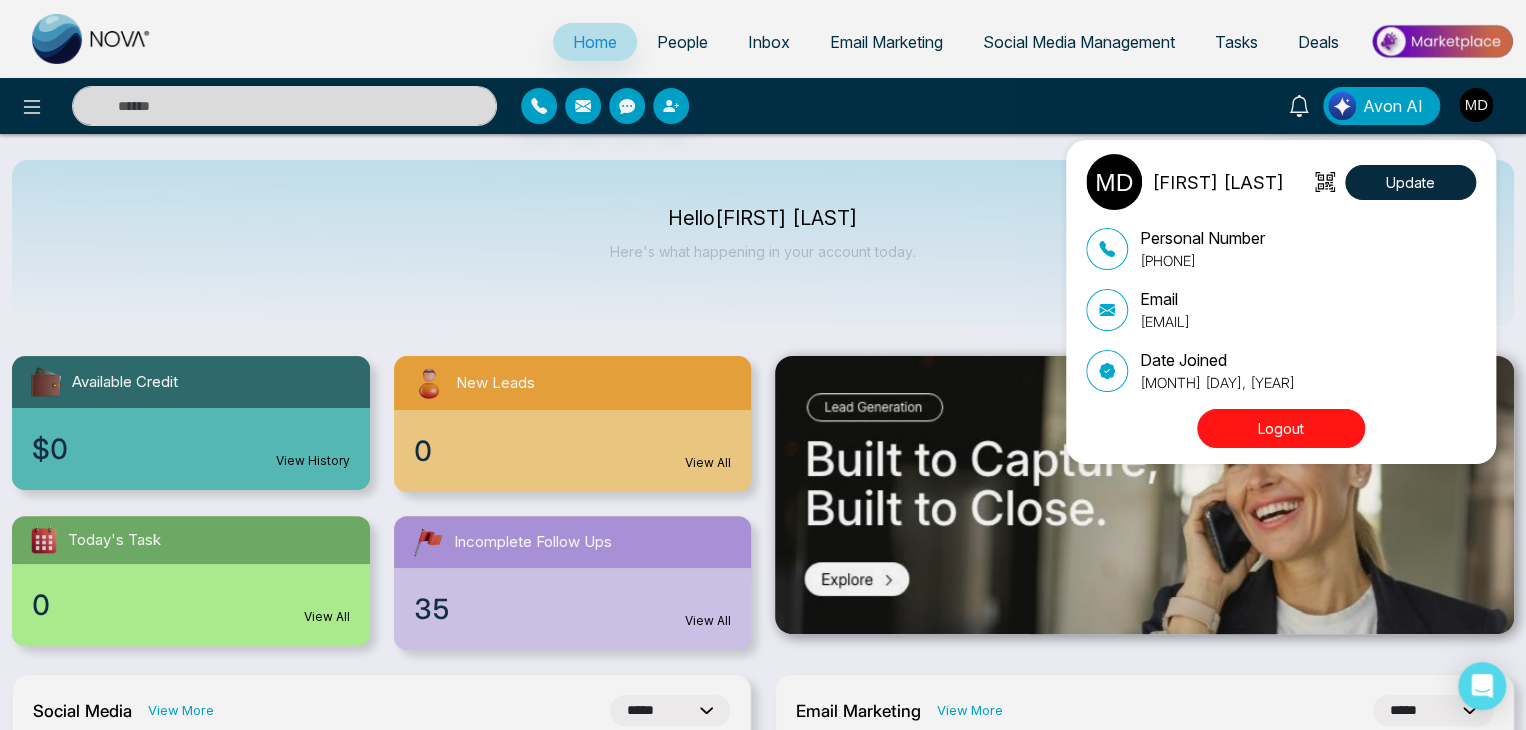 click on "Logout" at bounding box center (1281, 428) 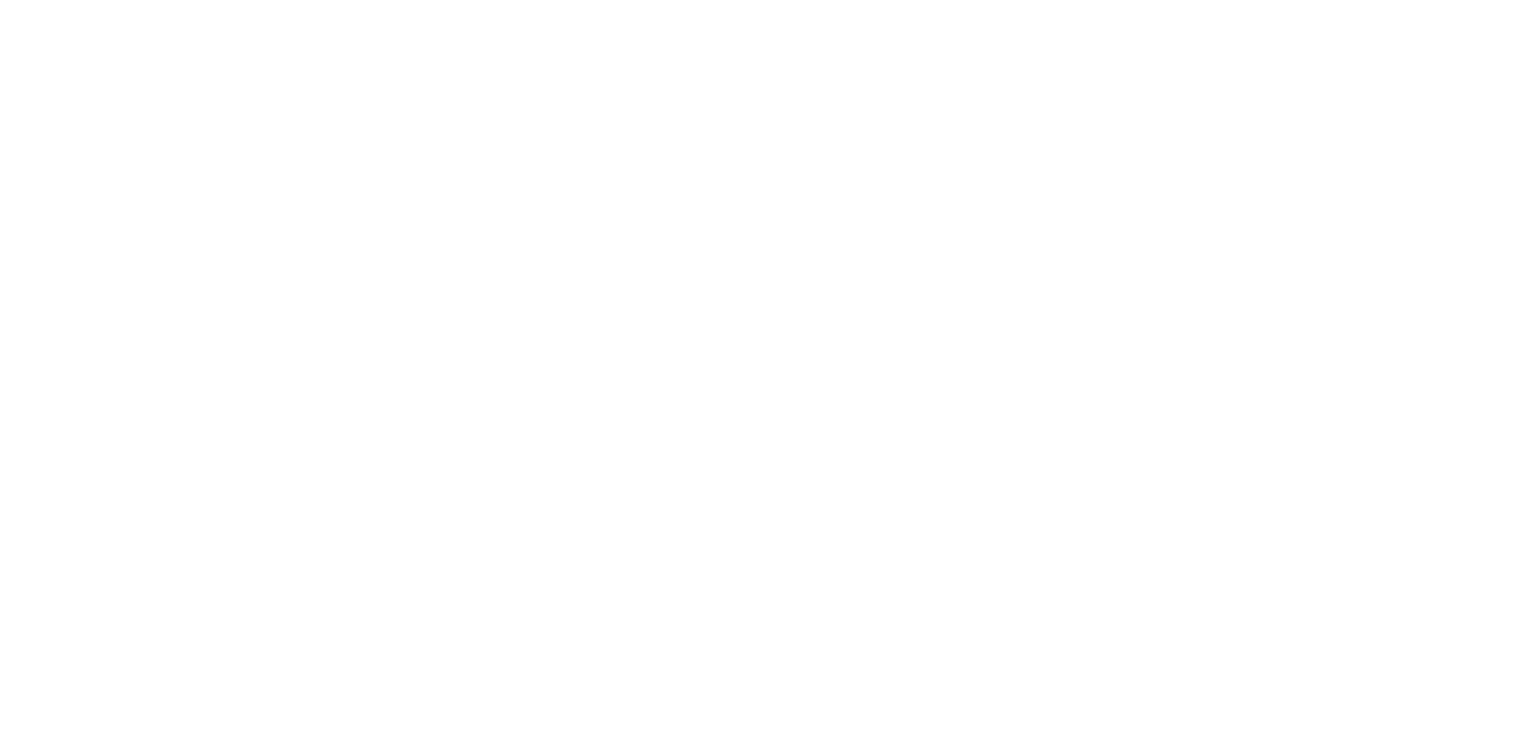 scroll, scrollTop: 0, scrollLeft: 0, axis: both 